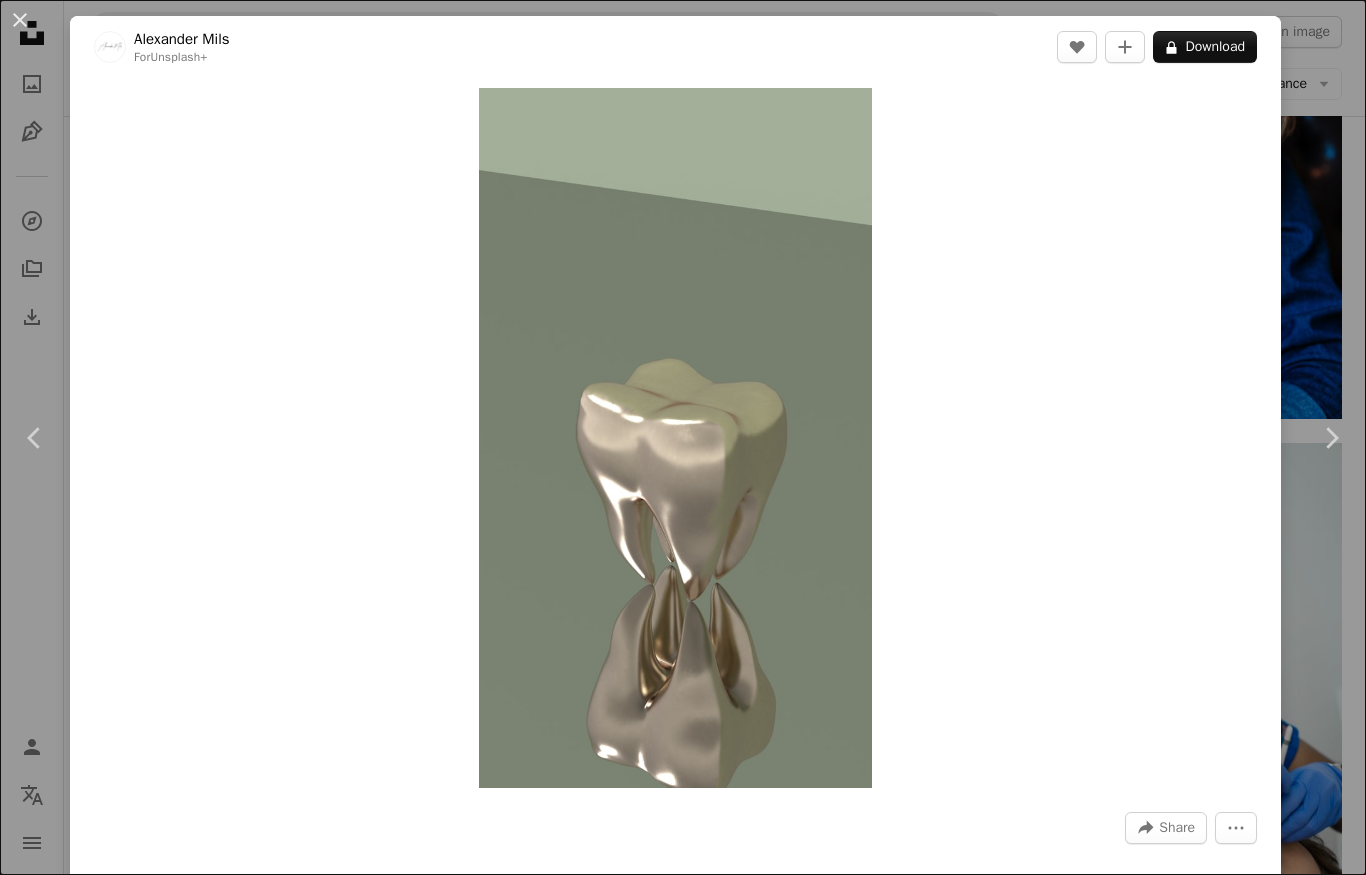 scroll, scrollTop: 8970, scrollLeft: 0, axis: vertical 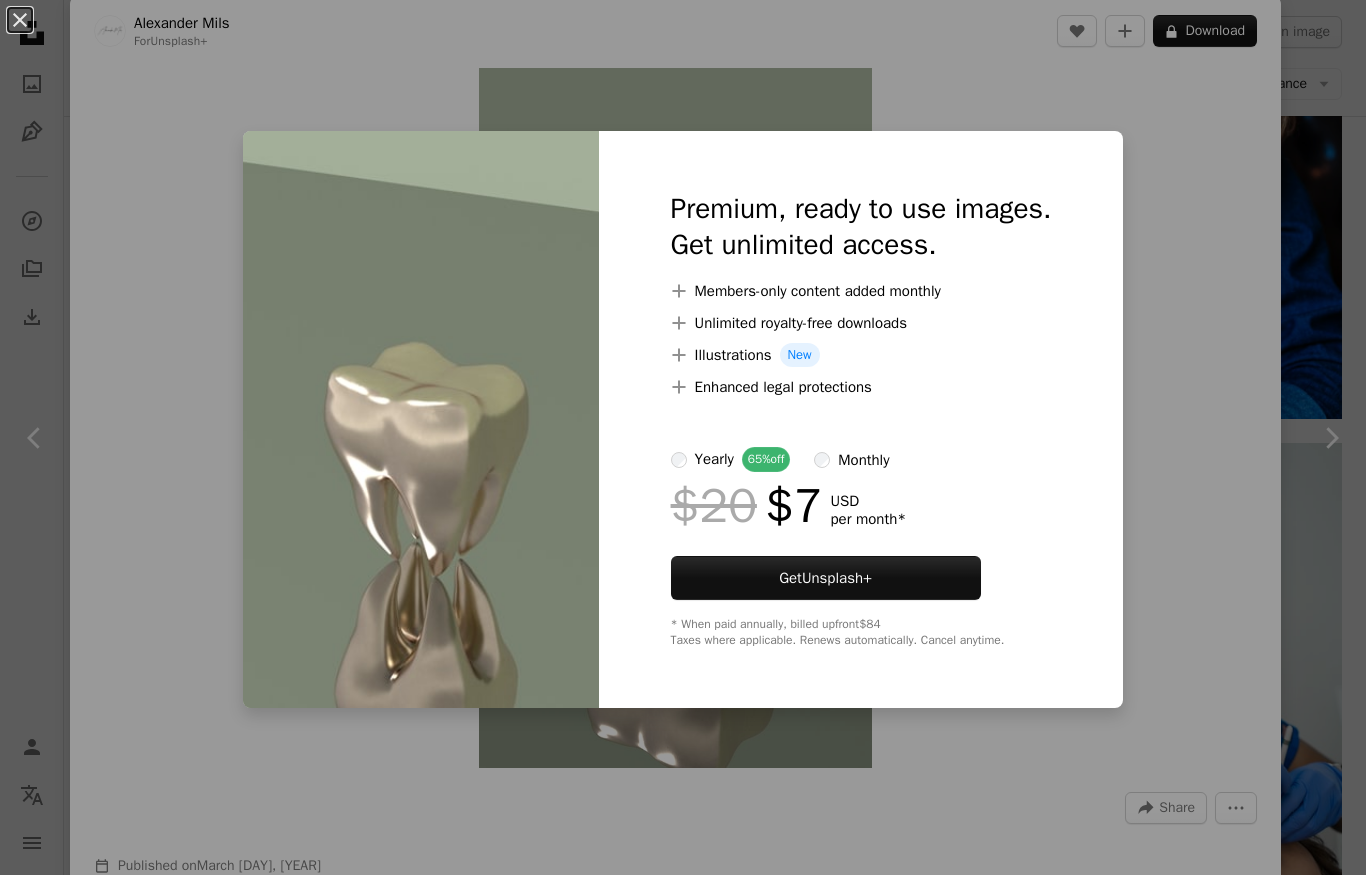click on "An X shape Premium, ready to use images. Get unlimited access. A plus sign Members-only content added monthly A plus sign Unlimited royalty-free downloads A plus sign Illustrations  New A plus sign Enhanced legal protections yearly 65%  off monthly $20   $7 USD per month * Get  Unsplash+ * When paid annually, billed upfront  $84 Taxes where applicable. Renews automatically. Cancel anytime." at bounding box center (683, 437) 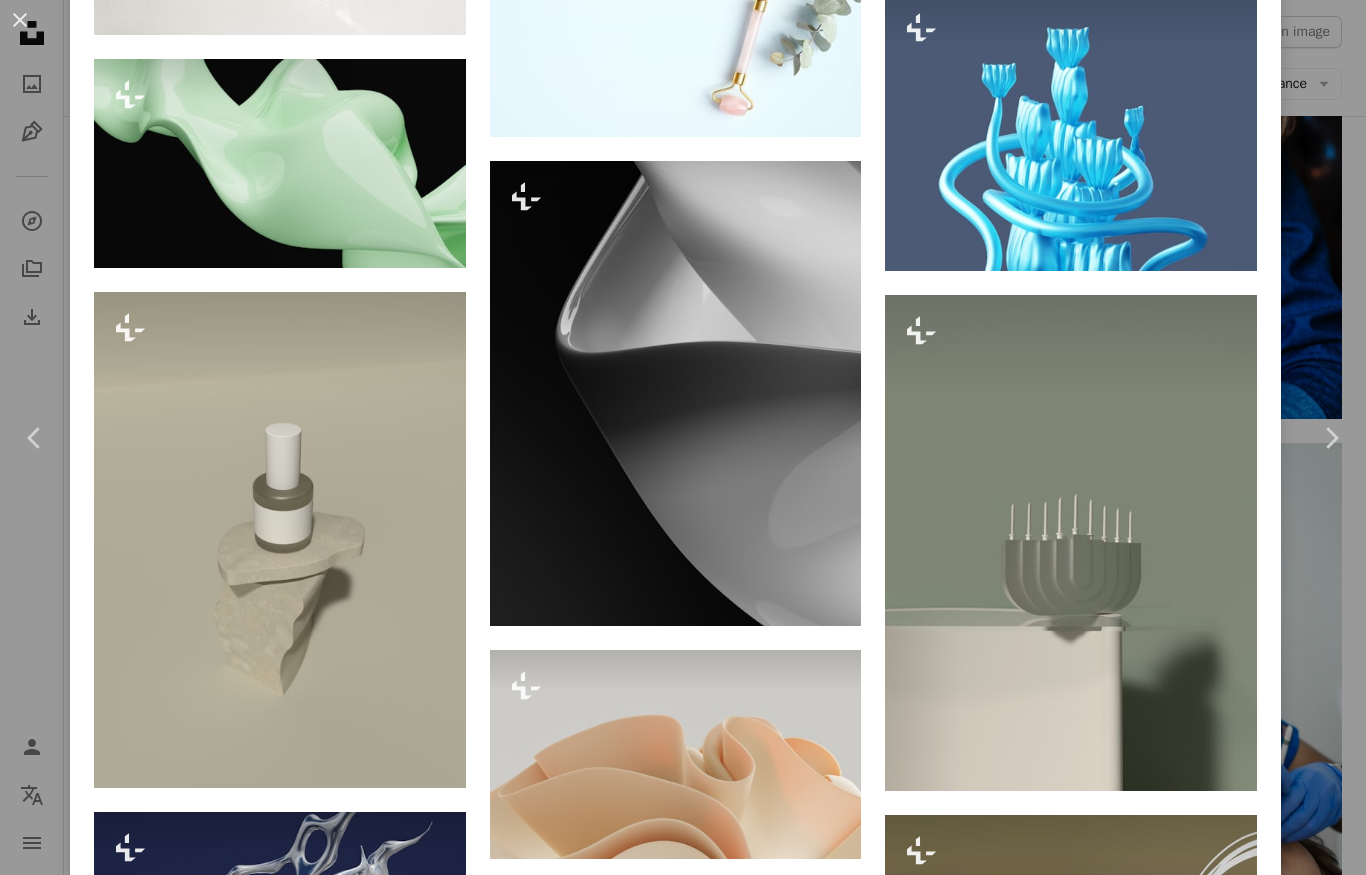 scroll, scrollTop: 3849, scrollLeft: 0, axis: vertical 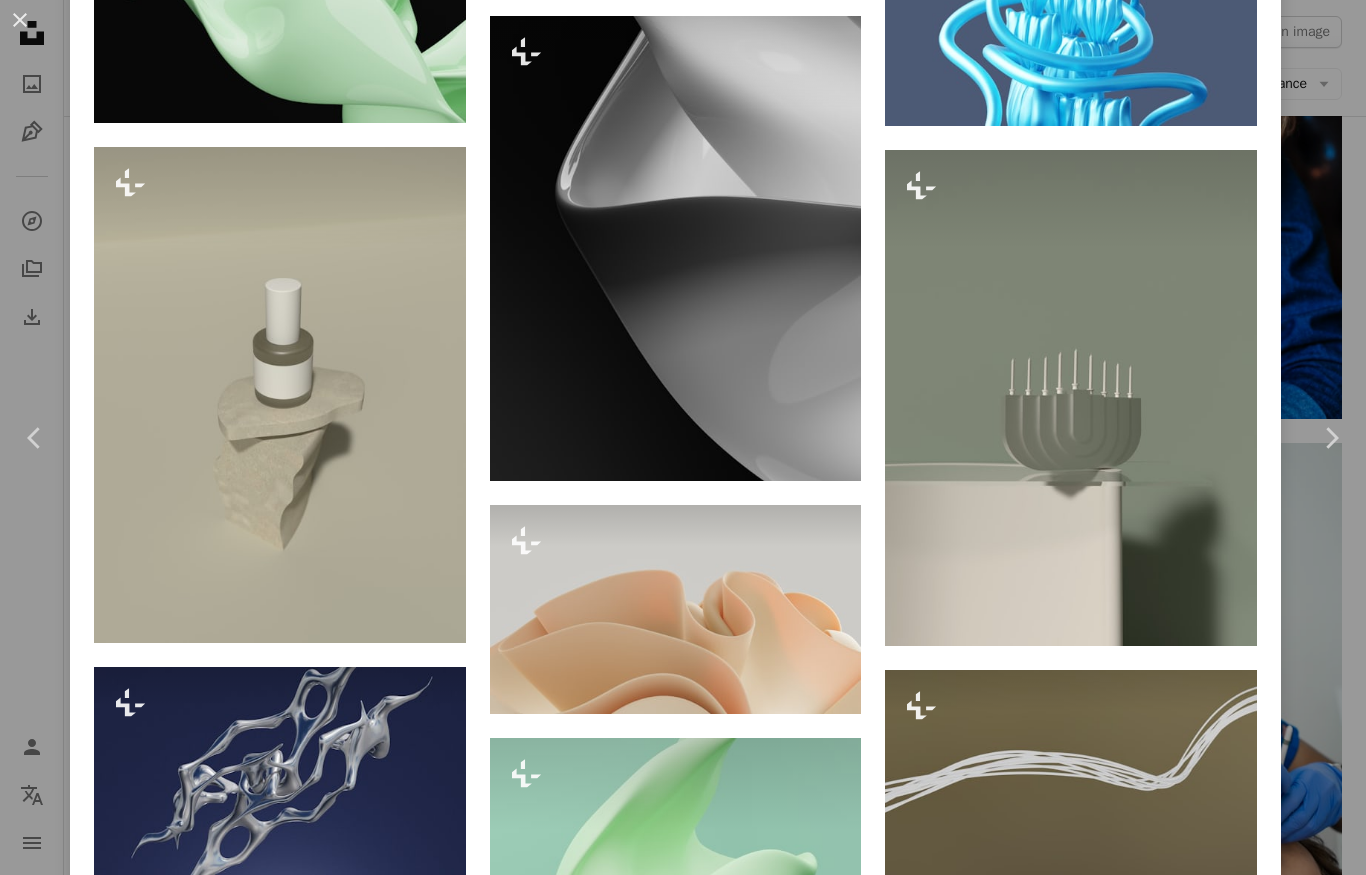 click on "Chevron right" at bounding box center (1331, 438) 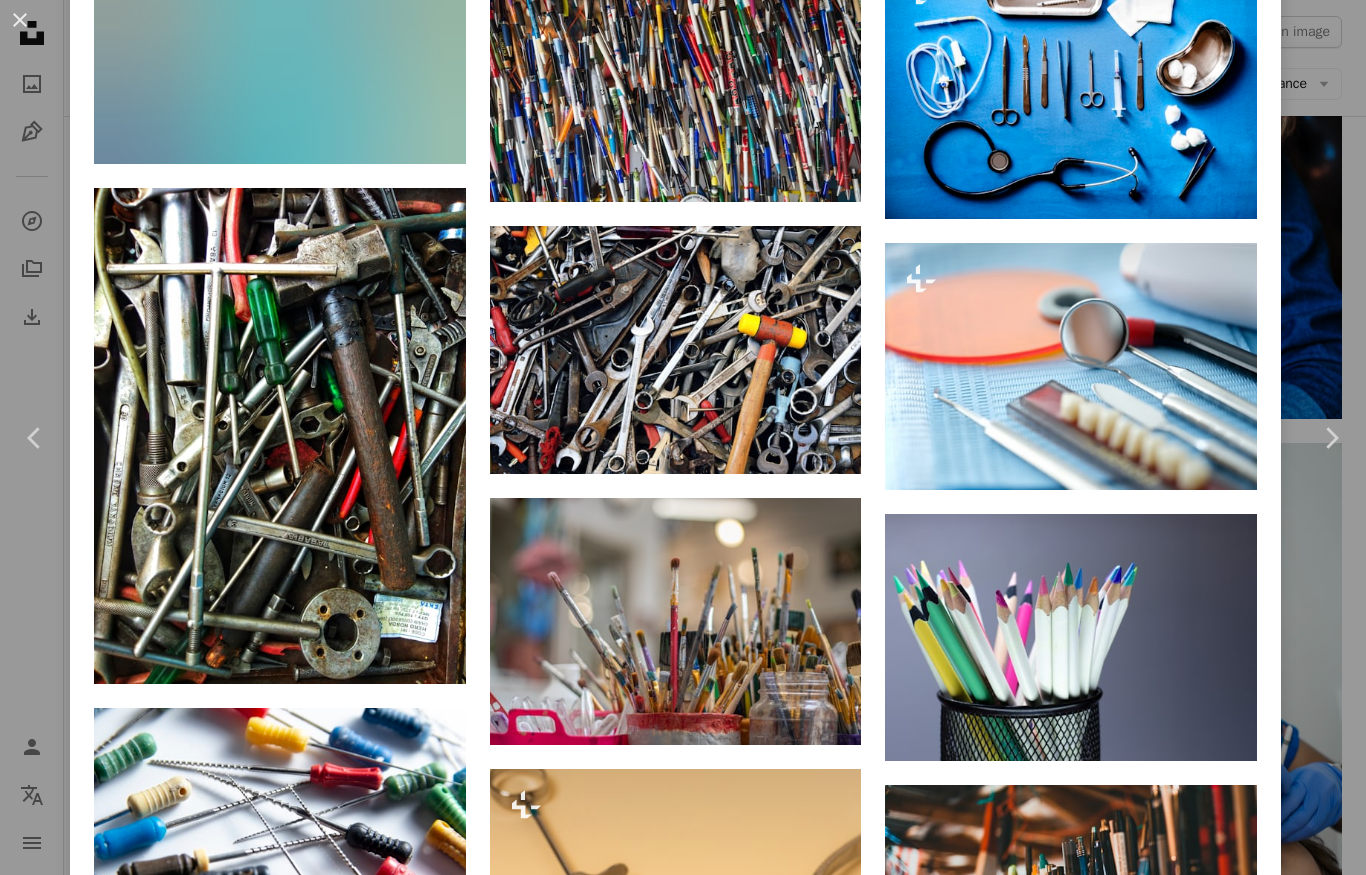 scroll, scrollTop: 2037, scrollLeft: 0, axis: vertical 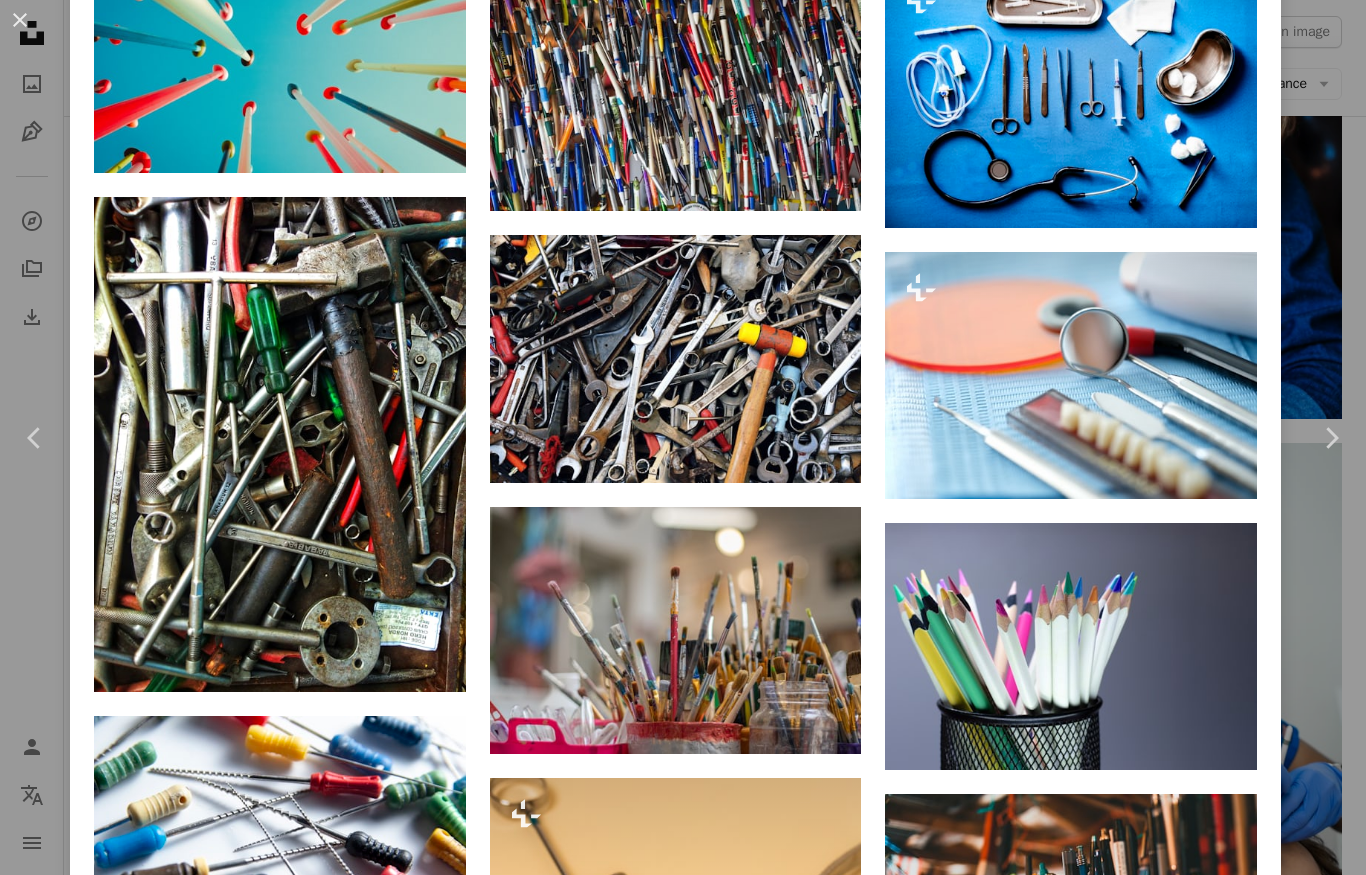 click on "An X shape" at bounding box center (20, 20) 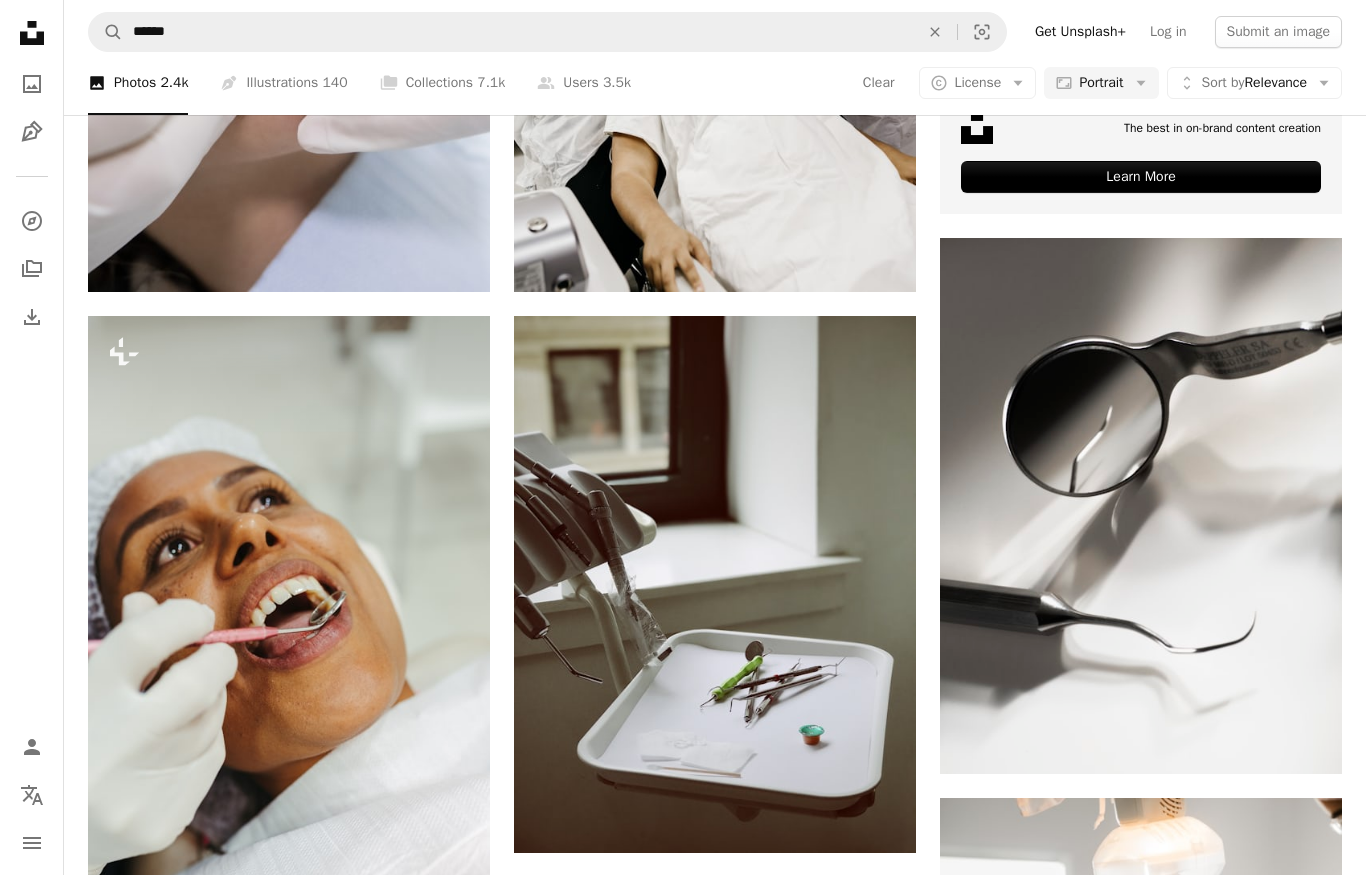 scroll, scrollTop: 728, scrollLeft: 0, axis: vertical 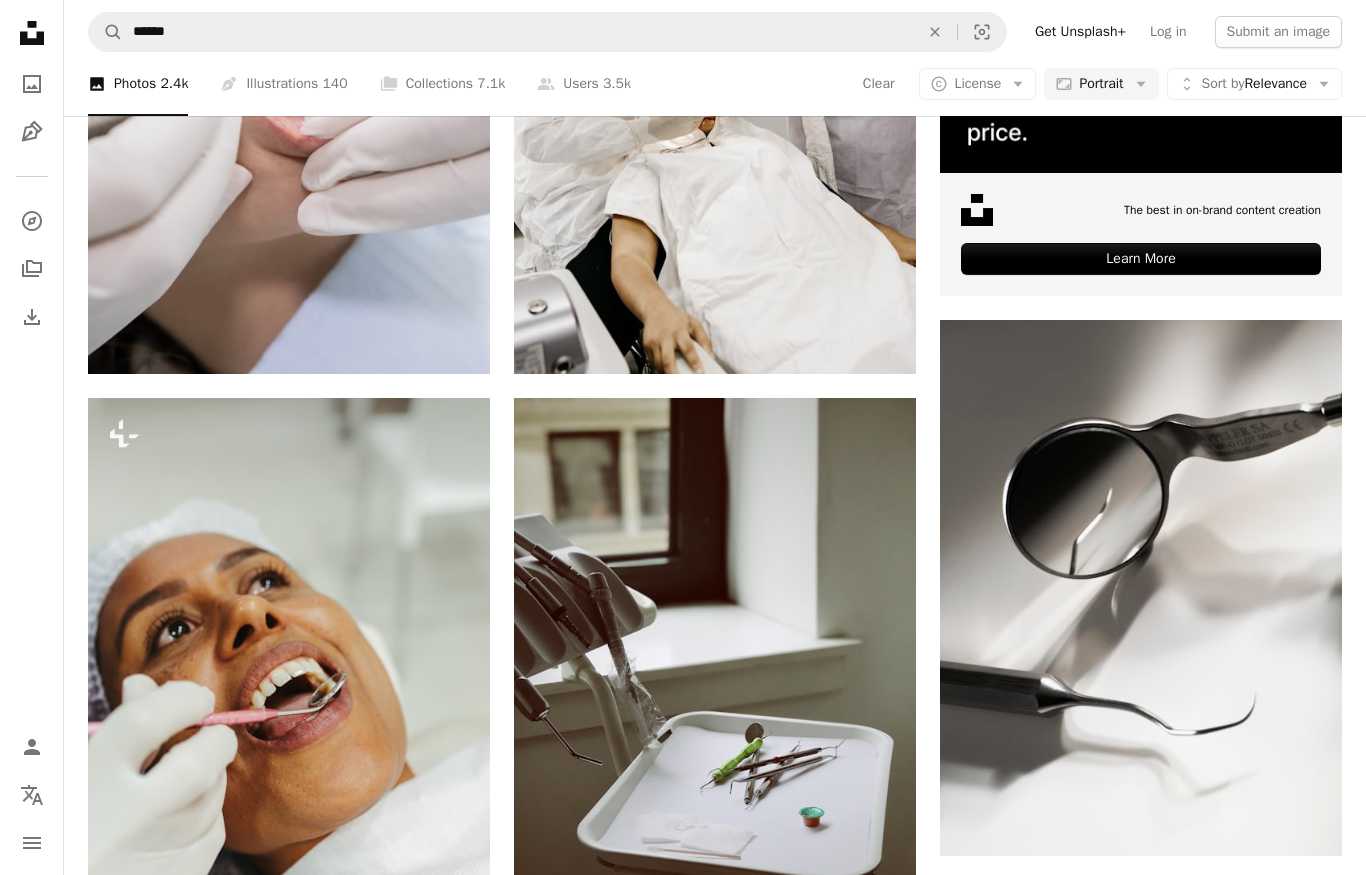 click at bounding box center (1141, 588) 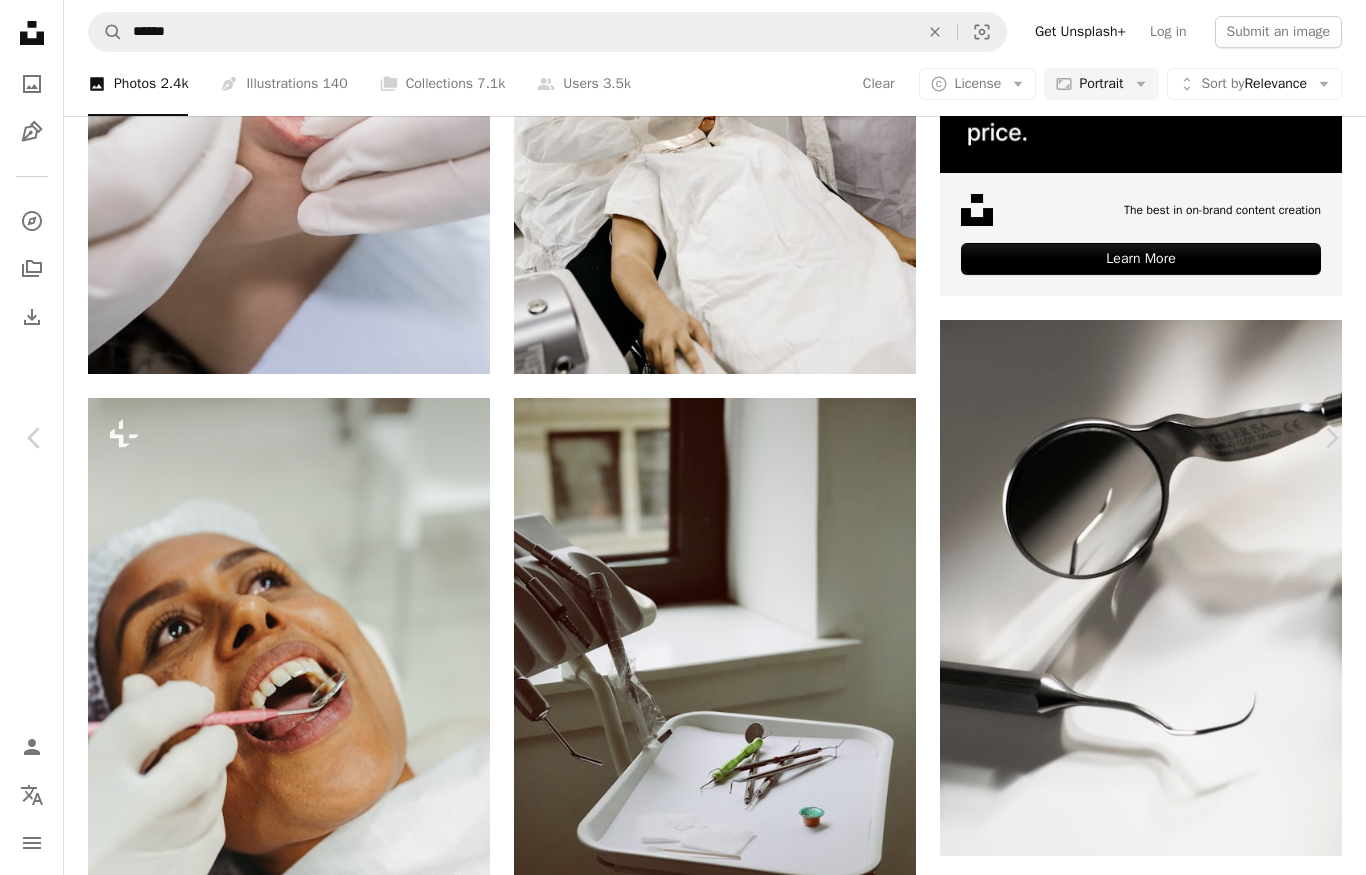 click on "An X shape Chevron left Chevron right [FIRST] [LAST] [FIRST] [LAST] A heart A plus sign Download free Chevron down Zoom in Views 1,582,121 Downloads 28,446 A forward-right arrow Share Info icon Info More Actions Calendar outlined Published on December [DAY], [YEAR] Camera NIKON CORPORATION, NIKON D750 Safety Free to use under the Unsplash License dental clinic dental instruments grey dental glasses sunglasses accessory accessories fork cutlery Free pictures Browse premium related images on iStock | Save 20% with code UNSPLASH20 View more on iStock ↗ Related images A heart A plus sign [FIRST] [LAST] Available for hire A checkmark inside of a circle Arrow pointing down A heart A plus sign [FIRST] [LAST] Available for hire A checkmark inside of a circle Arrow pointing down A heart A plus sign [FIRST] [LAST] Arrow pointing down A heart A plus sign COPPERTIST WU Arrow pointing down A heart A plus sign Sternsteiger Germany Arrow pointing down A heart A plus sign DDP Available for hire Arrow pointing down For" at bounding box center (683, 34108) 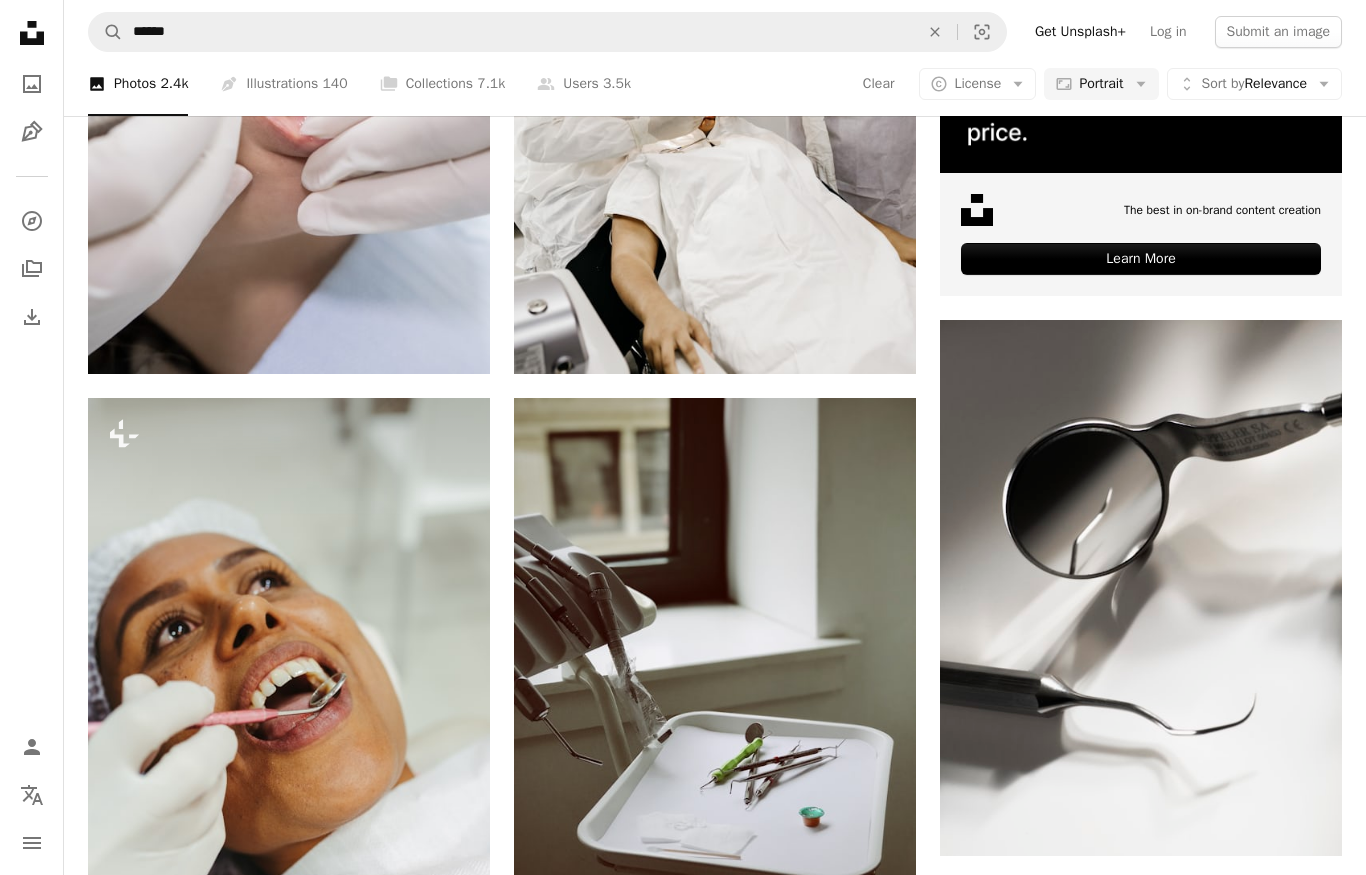 click at bounding box center [1141, 588] 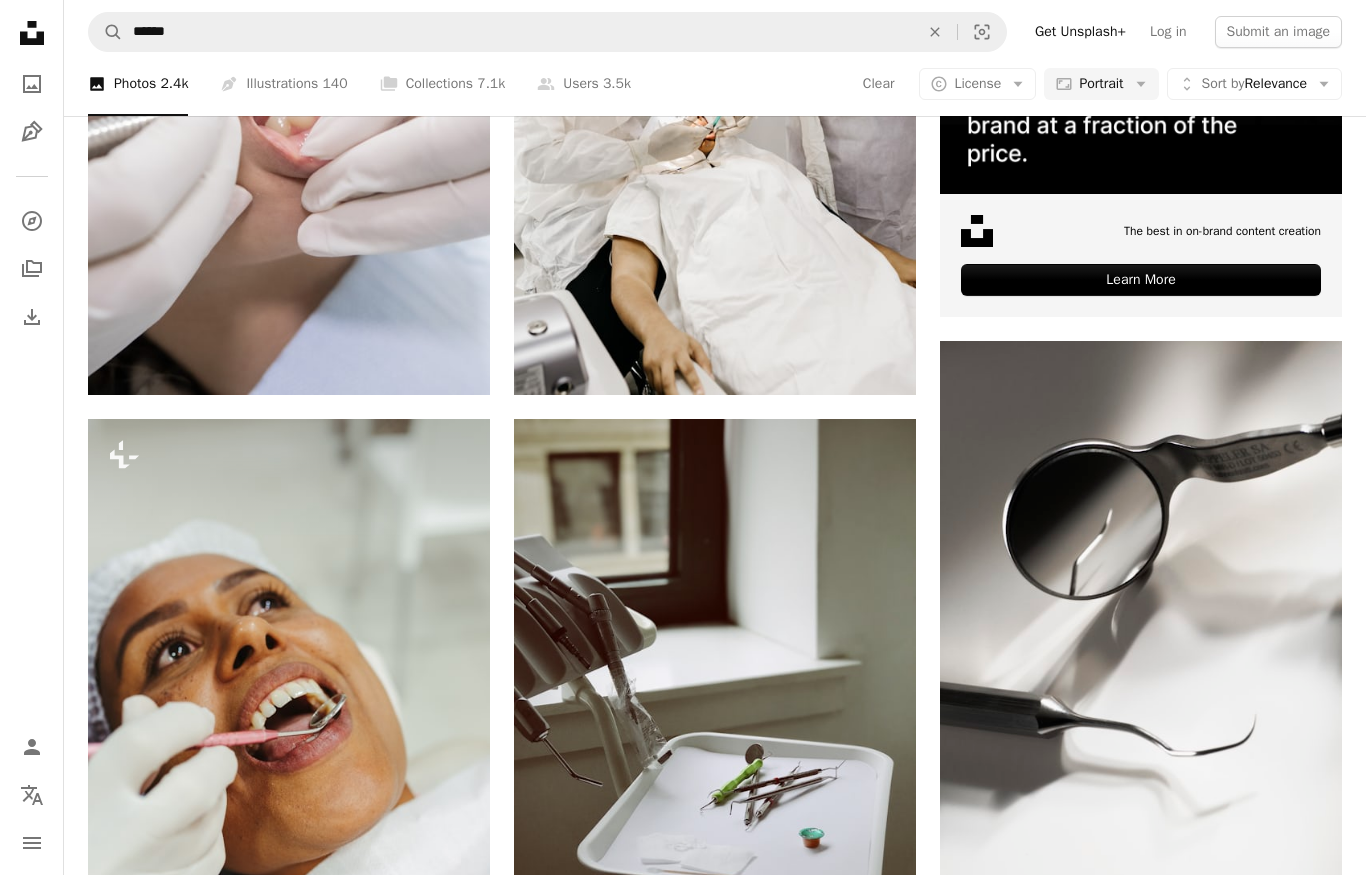 scroll, scrollTop: 628, scrollLeft: 0, axis: vertical 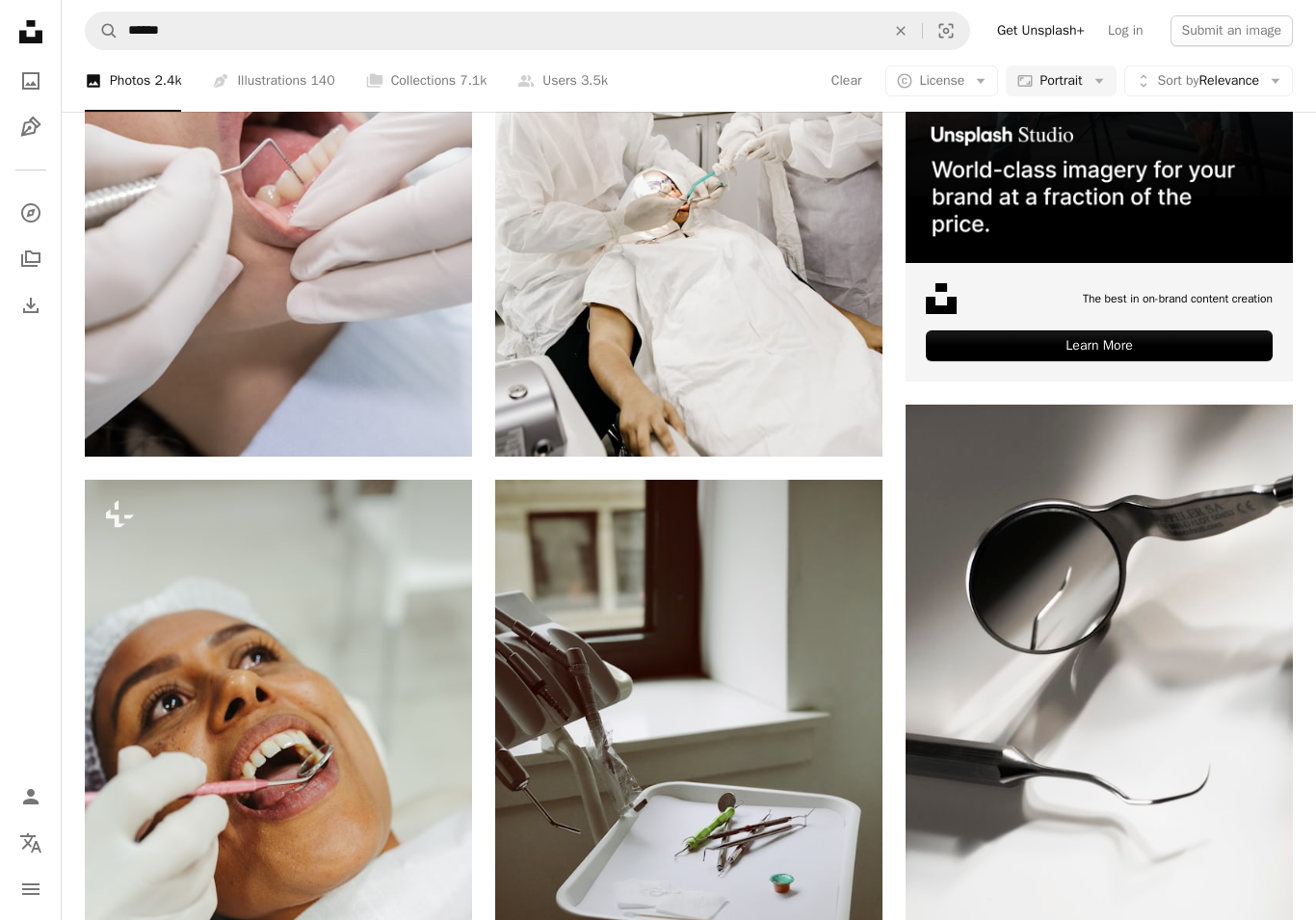click at bounding box center (1099, 663) 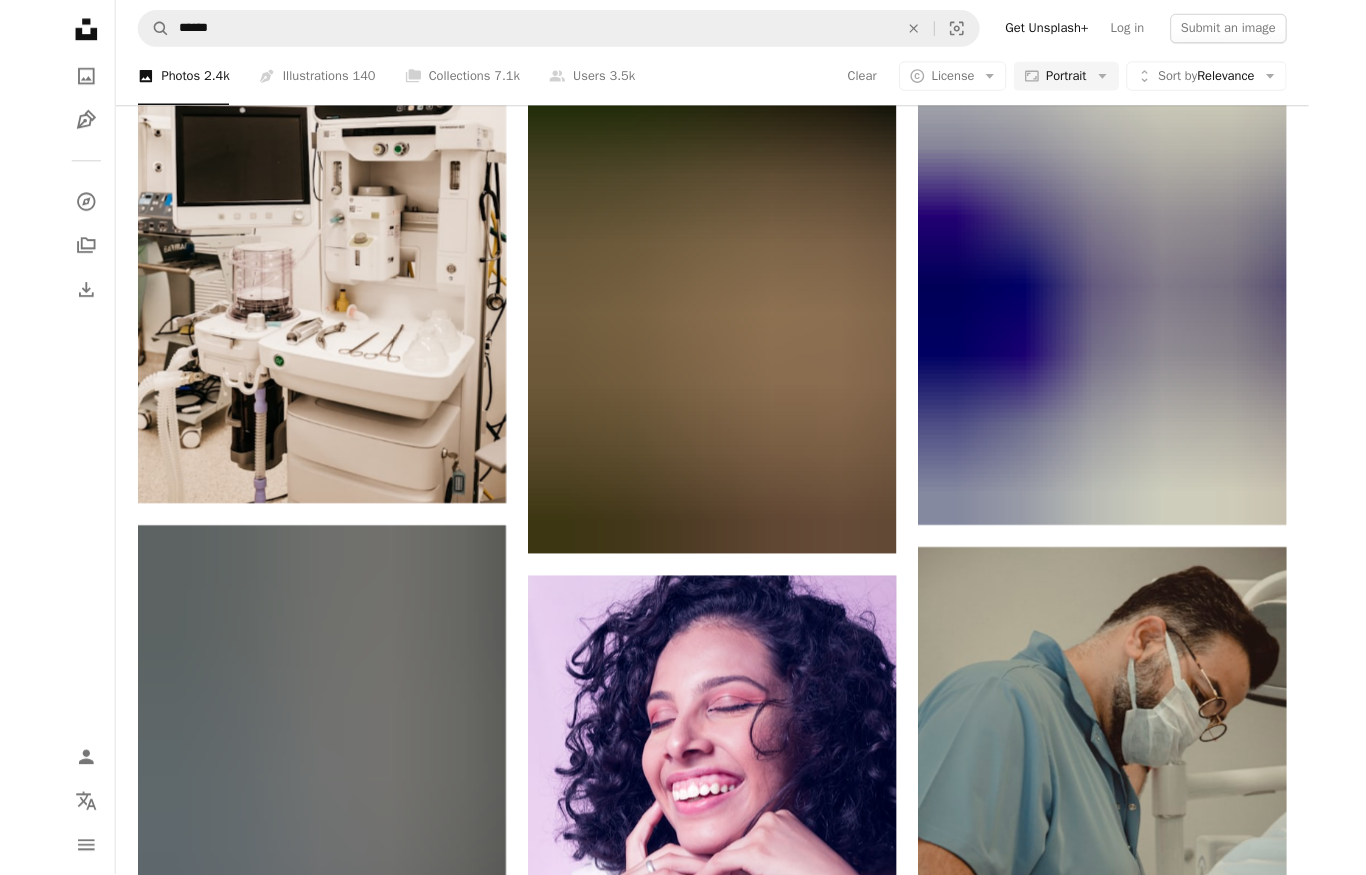 scroll, scrollTop: 28913, scrollLeft: 0, axis: vertical 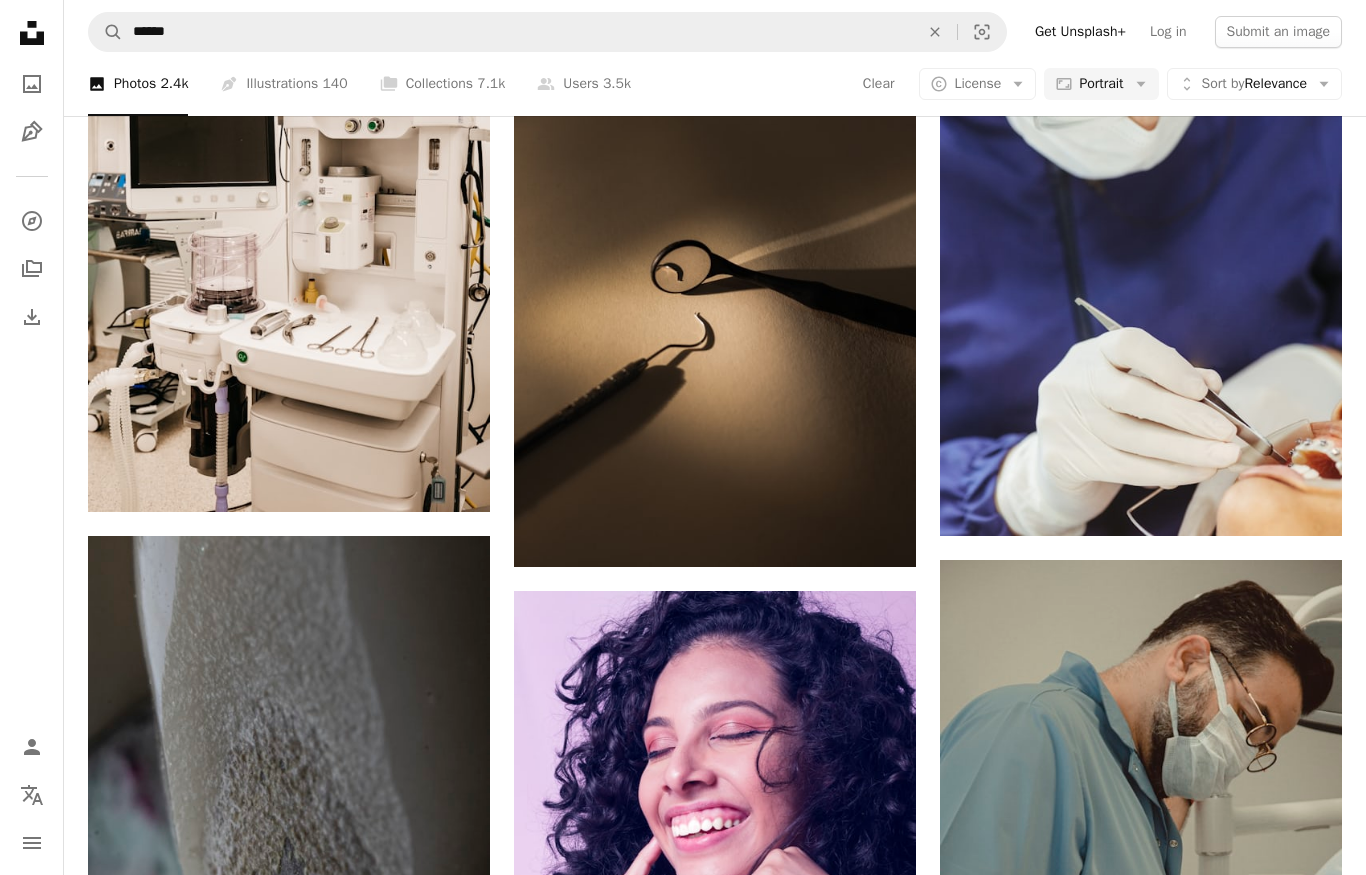 click at bounding box center (715, 265) 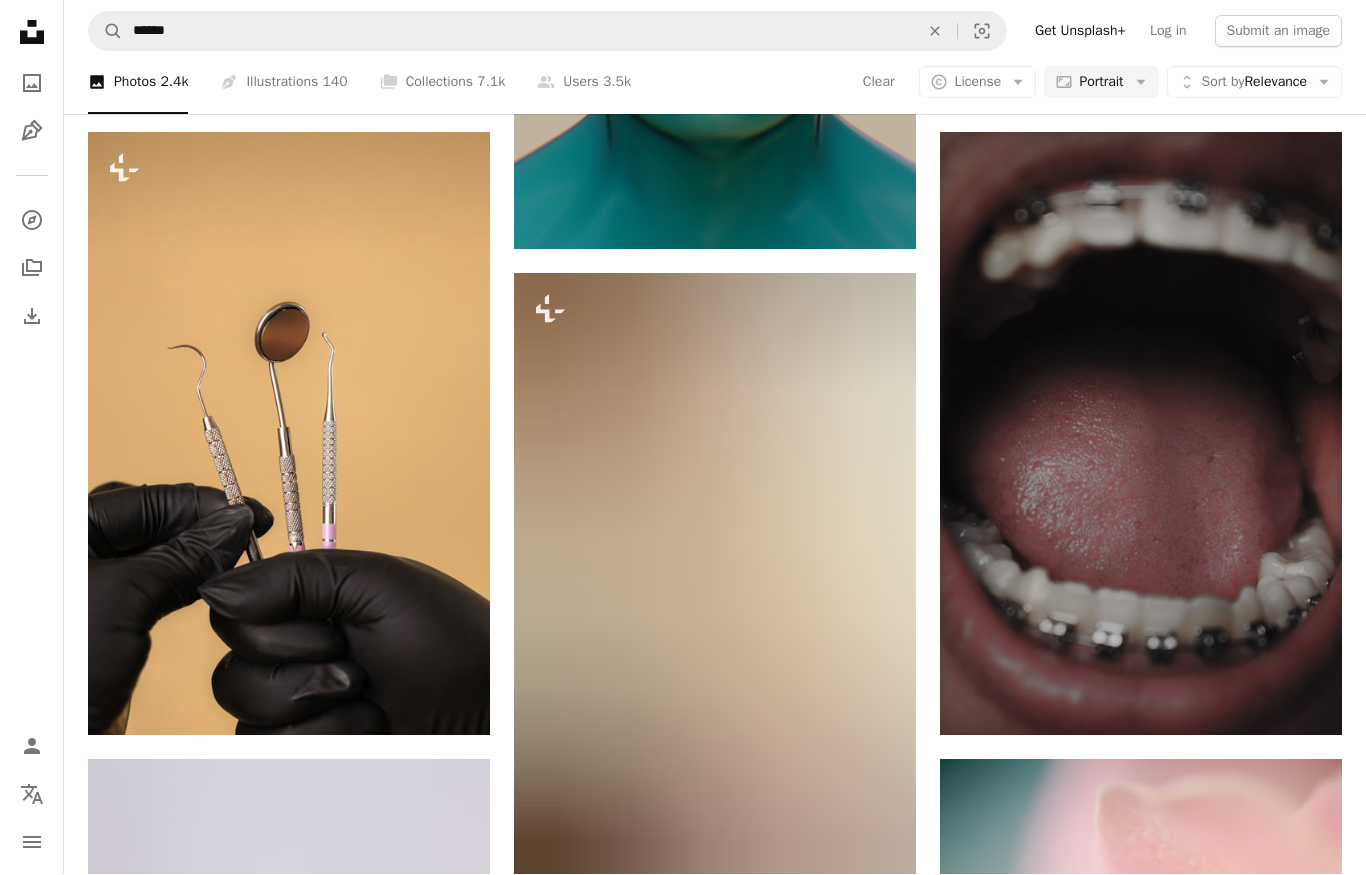 scroll, scrollTop: 32556, scrollLeft: 0, axis: vertical 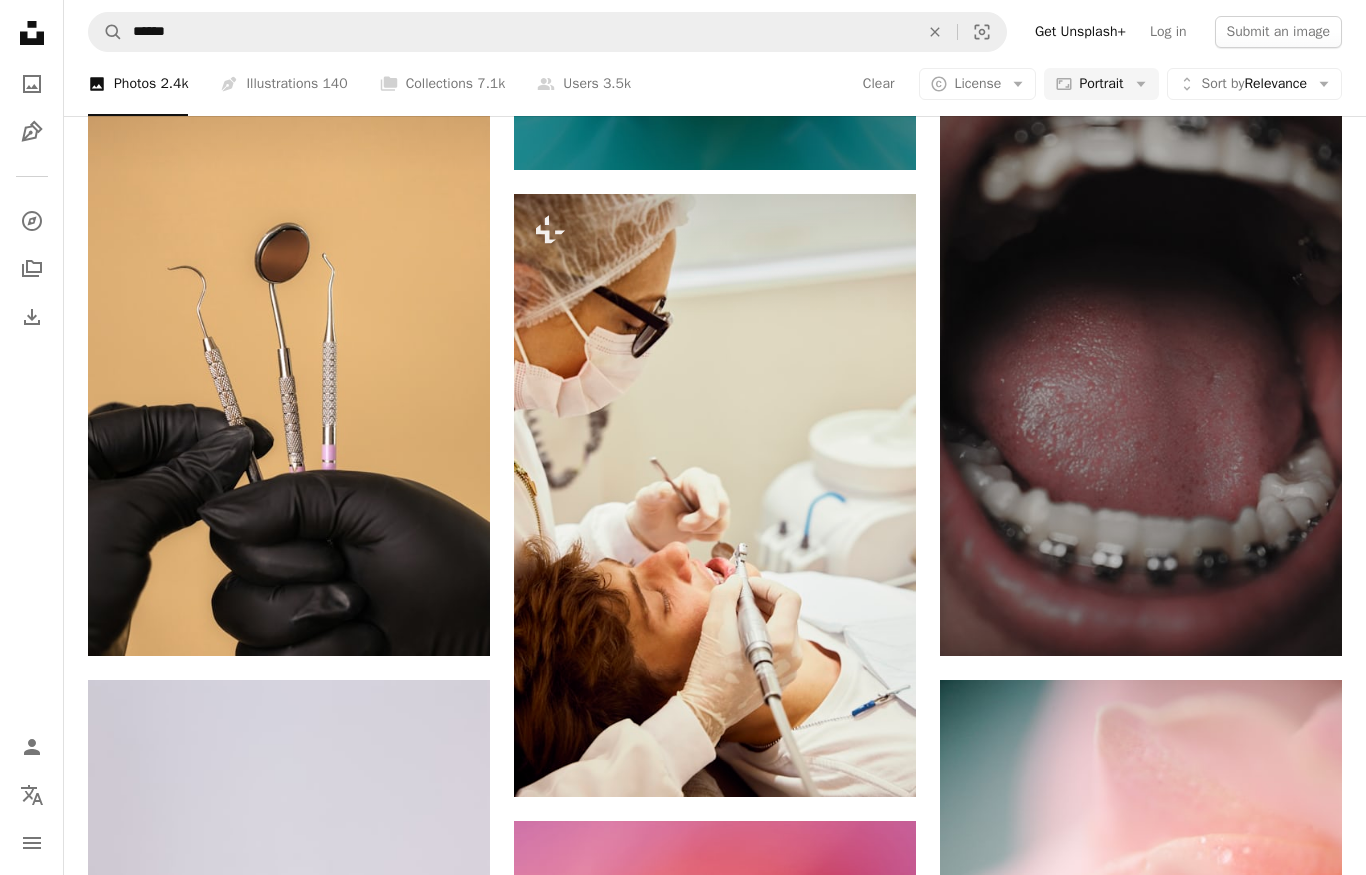 click on "A lock Download" at bounding box center (419, 620) 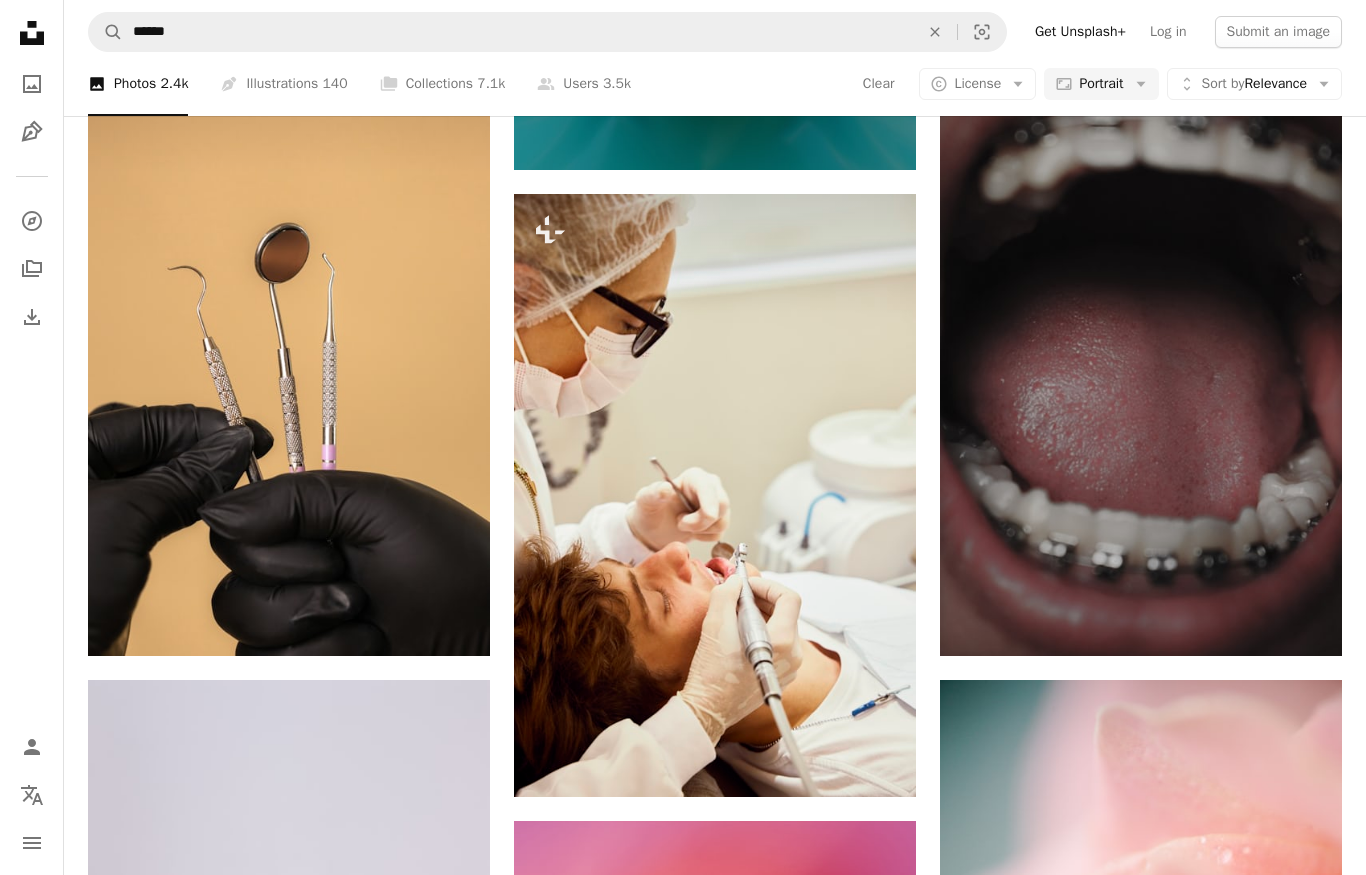 click on "An X shape Premium, ready to use images. Get unlimited access. A plus sign Members-only content added monthly A plus sign Unlimited royalty-free downloads A plus sign Illustrations  New A plus sign Enhanced legal protections yearly 65%  off monthly $20   $7 USD per month * Get  Unsplash+ * When paid annually, billed upfront  $84 Taxes where applicable. Renews automatically. Cancel anytime." at bounding box center [683, 6492] 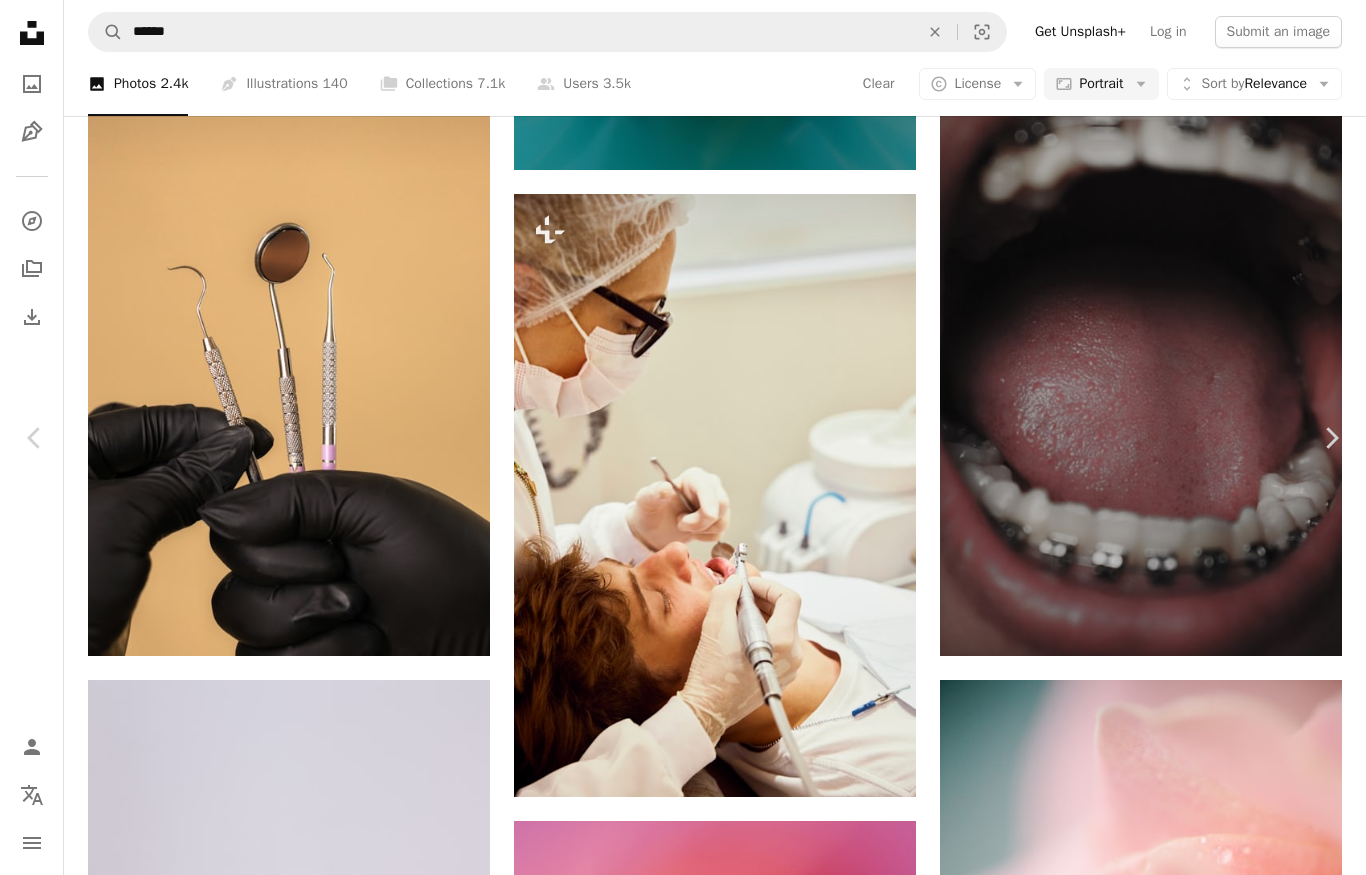 click on "An X shape Chevron left Chevron right [FIRST] [LAST] For Unsplash+ A heart A plus sign A lock Download Zoom in A forward-right arrow Share More Actions Abstract › Shadow Calendar outlined Published on April [DAY], [YEAR] Camera Canon, EOS R6m2 Safety Licensed under the Unsplash+ License dental teeth dental care oral health dental hygiene dental health dental tools Backgrounds From this series Plus sign for Unsplash+ Plus sign for Unsplash+ Plus sign for Unsplash+ Plus sign for Unsplash+ Plus sign for Unsplash+ Plus sign for Unsplash+ Plus sign for Unsplash+ Plus sign for Unsplash+ Plus sign for Unsplash+ Plus sign for Unsplash+ Related images Plus sign for Unsplash+ A heart A plus sign Getty Images For Unsplash+ A lock Download Plus sign for Unsplash+ A heart A plus sign [FIRST] [LAST] For Unsplash+ A lock Download Plus sign for Unsplash+ A heart A plus sign [FIRST] [LAST] For Unsplash+ A lock Download Plus sign for Unsplash+ A heart A plus sign [FIRST] [LAST] For Unsplash+ A lock Download" at bounding box center [683, 6492] 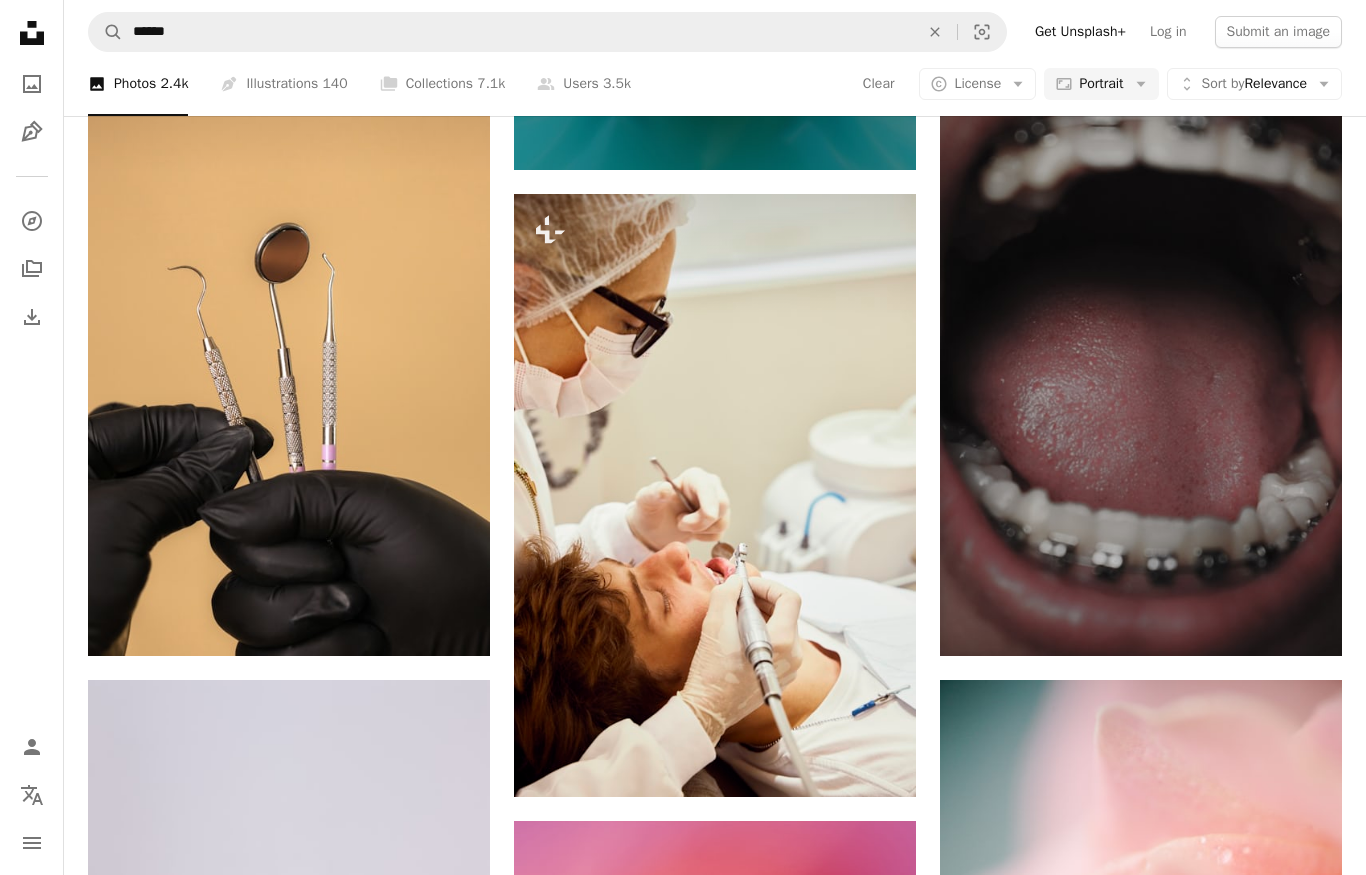 click on "Unsplash logo Unsplash Home A photo Pen Tool A compass A stack of folders Download Person Localization icon navigation menu A magnifying glass ****** An X shape Visual search Get Unsplash+ Log in Submit an image Browse premium images on iStock  |  20% off at iStock  ↗ Browse premium images on iStock 20% off at iStock  ↗ View more  ↗ View more on iStock  ↗ A photo Photos   2.4k Pen Tool Illustrations   140 A stack of folders Collections   7.1k A group of people Users   3.5k Clear A copyright icon © License Arrow down Aspect ratio Portrait Arrow down Unfold Sort by  Relevance Arrow down Filters Filters (1) Dental dentist accessory person human business dentistry patient grey teeth cleaning dental technician clinic sunglass Plus sign for Unsplash+ A heart A plus sign Fellipe Ditadi For  Unsplash+ A lock Download Plus sign for Unsplash+ A heart A plus sign JSB Co. For  Unsplash+ A lock Download Plus sign for Unsplash+ A heart A plus sign Yunus Tuğ For  Unsplash+ A lock Download A heart A plus sign" at bounding box center [683, -13251] 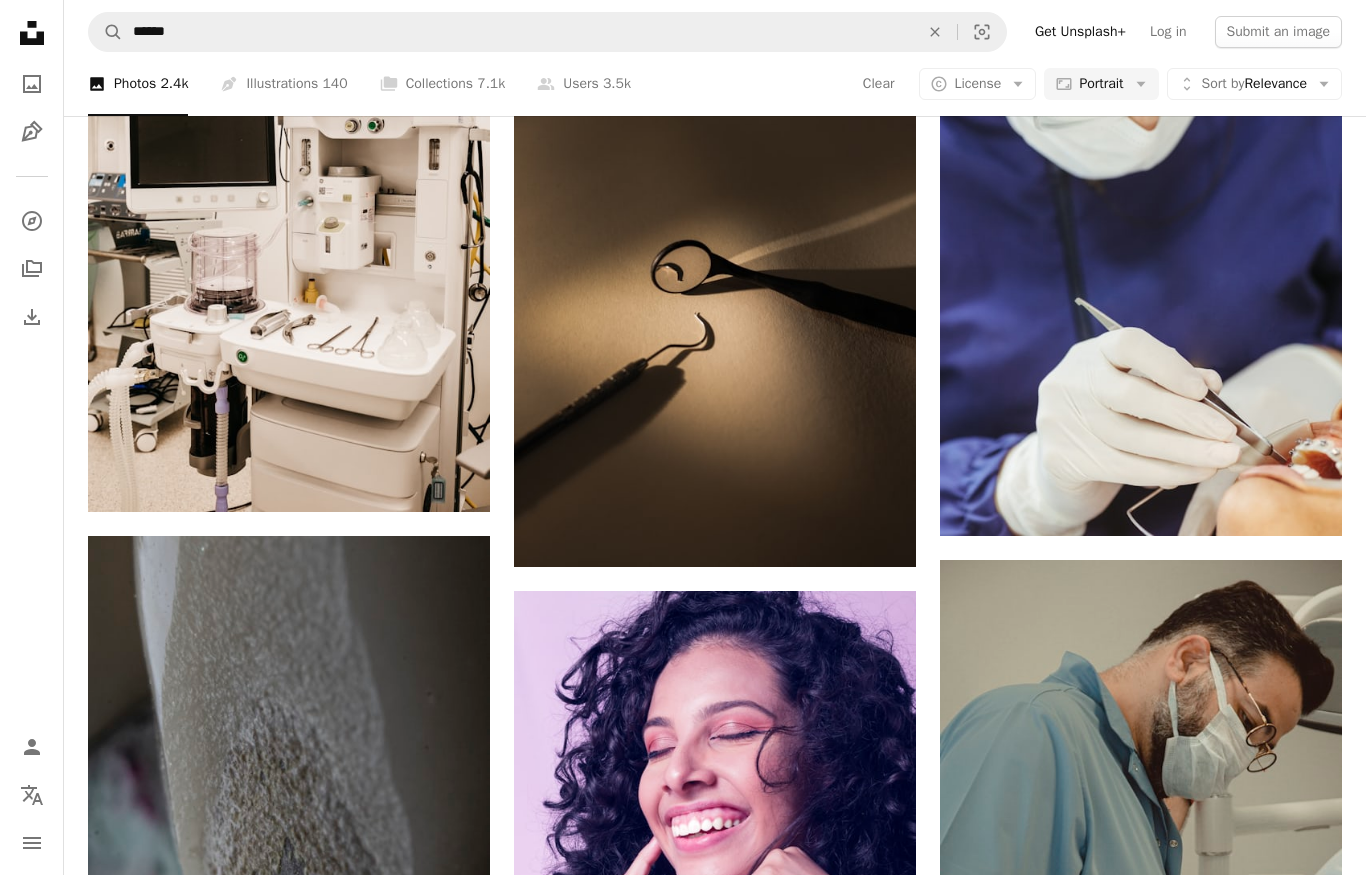 click on "Plus sign for Unsplash+ A heart A plus sign [FIRST] [LAST] For Unsplash+ A lock Download Plus sign for Unsplash+ A heart A plus sign [FIRST] [LAST] For Unsplash+ A lock Download Plus sign for Unsplash+ A heart A plus sign [FIRST] [LAST] For Unsplash+ A lock Download A heart A plus sign [FIRST] [LAST] Available for hire A checkmark inside of a circle Arrow pointing down A heart A plus sign [FIRST] [LAST] Available for hire A checkmark inside of a circle Arrow pointing down Plus sign for Unsplash+ A heart A plus sign [FIRST] [LAST] For Unsplash+ A lock Download A heart A plus sign [FIRST] [LAST] Arrow pointing down A heart A plus sign [FIRST] [LAST] Arrow pointing down A heart A plus sign [FIRST] [LAST] Available for hire A checkmark inside of a circle Arrow pointing down Plus sign for Unsplash+ A heart A plus sign [FIRST] [LAST] For Unsplash+ A lock Download The best in on-brand content creation Learn More A heart A plus sign [FIRST] [LAST]™ Available for hire A checkmark inside of a circle Arrow pointing down nrd" at bounding box center [715, -9359] 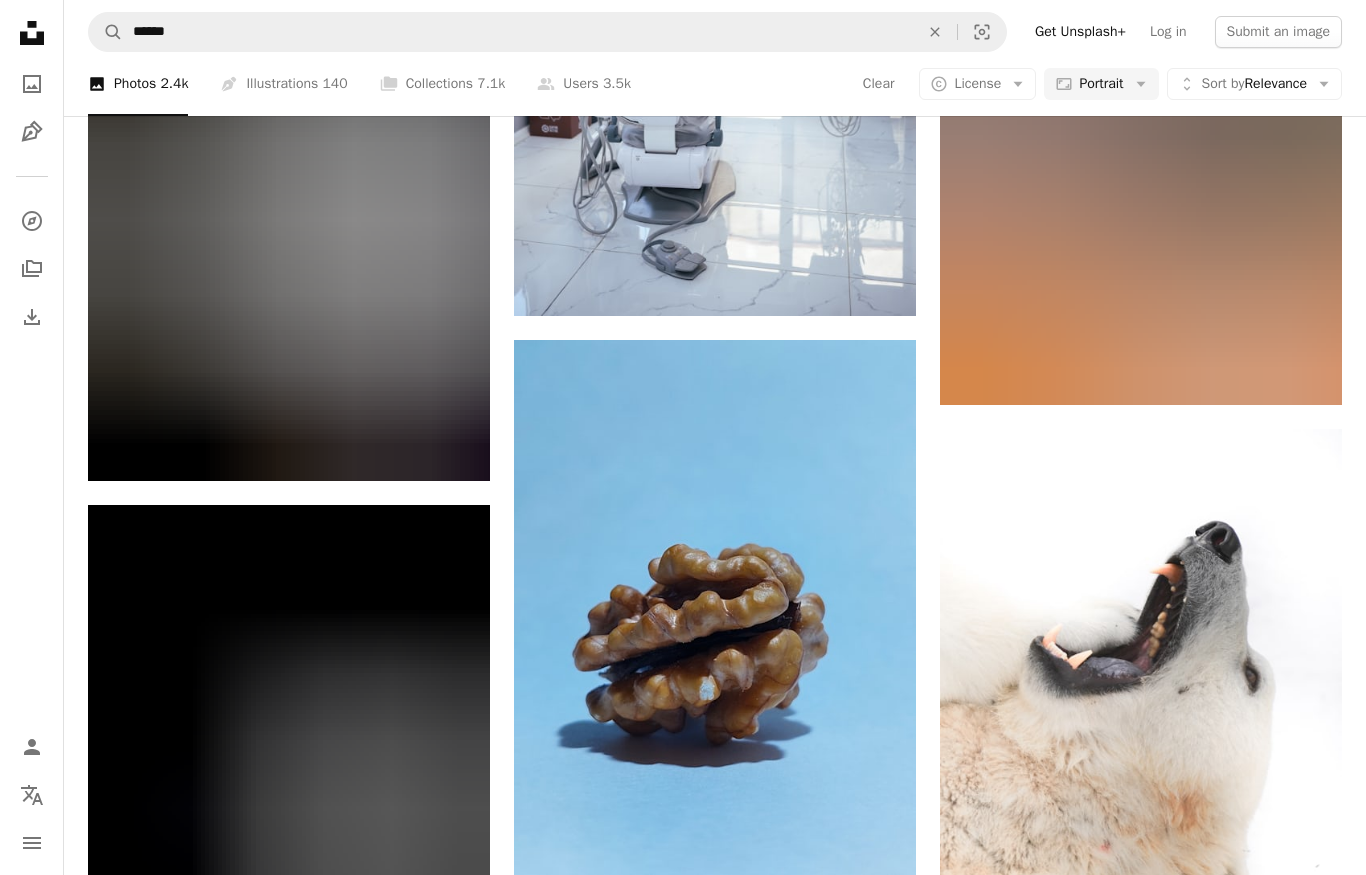 scroll, scrollTop: 38204, scrollLeft: 0, axis: vertical 